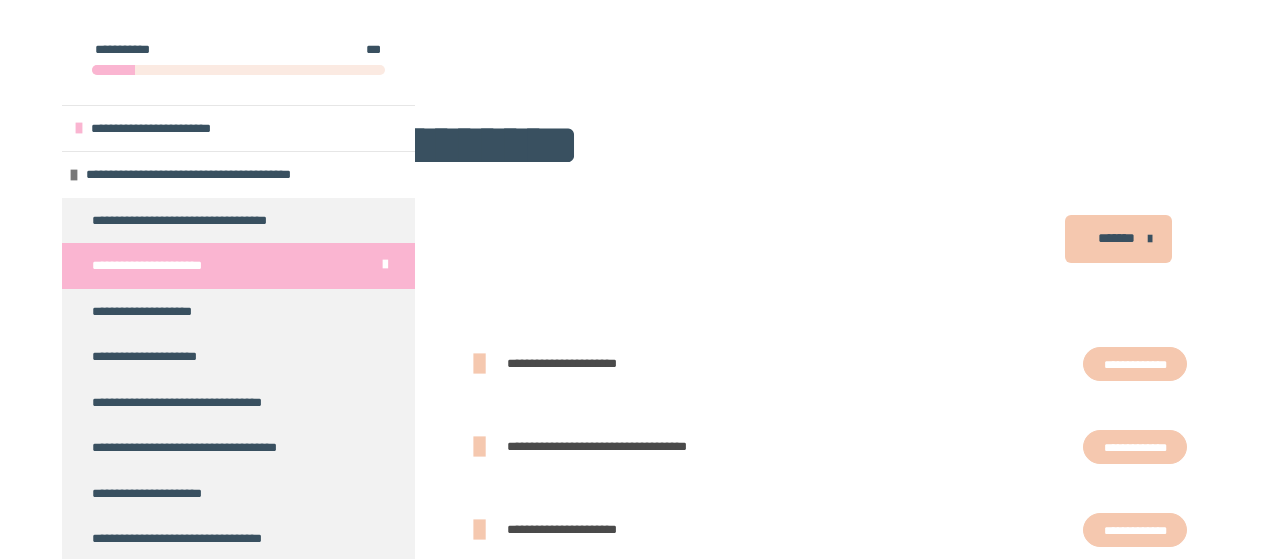 scroll, scrollTop: 414, scrollLeft: 0, axis: vertical 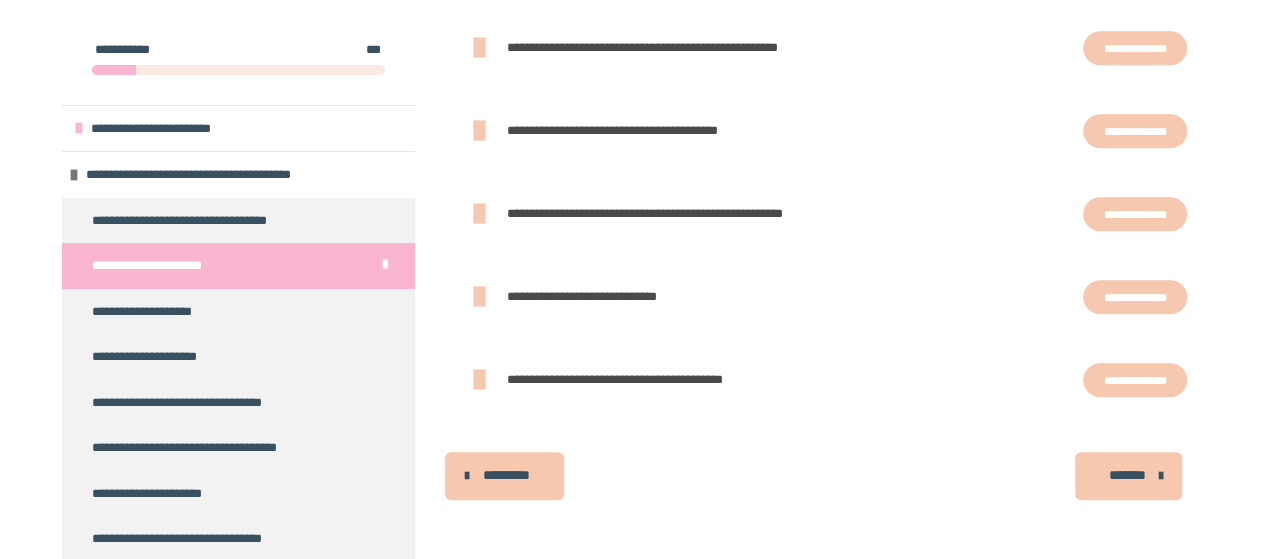 click on "**********" at bounding box center (1135, 130) 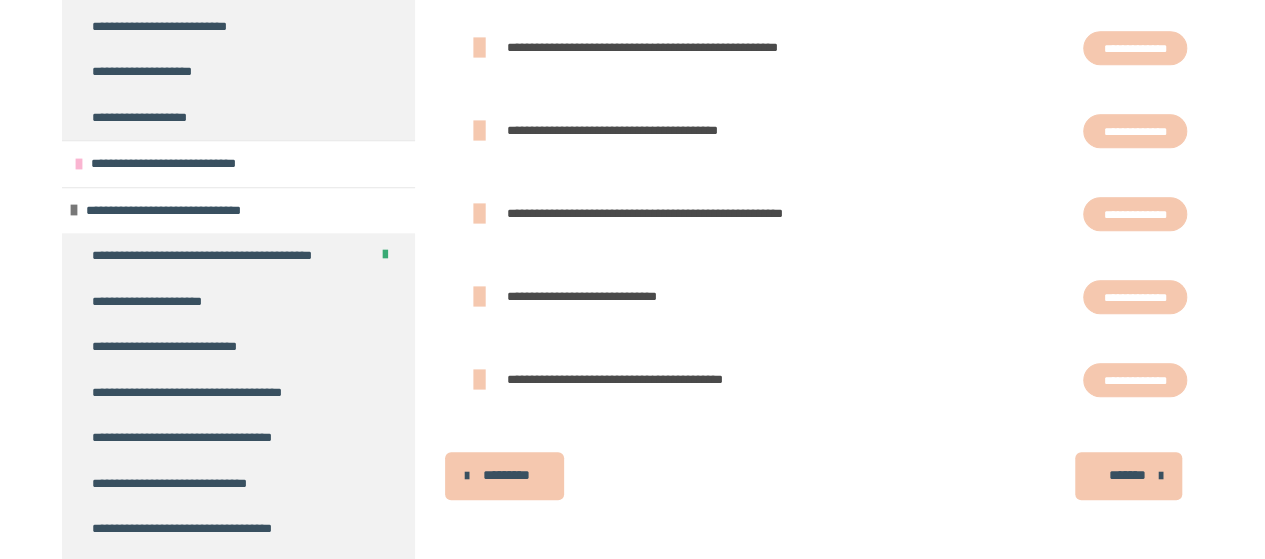 scroll, scrollTop: 524, scrollLeft: 0, axis: vertical 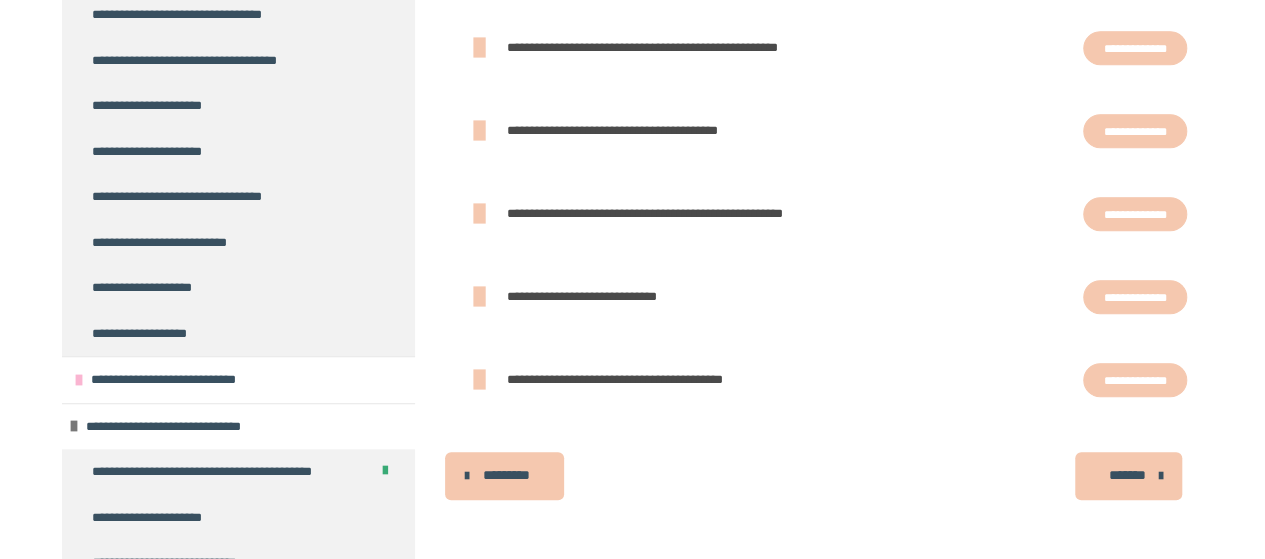 click on "**********" at bounding box center [1135, 379] 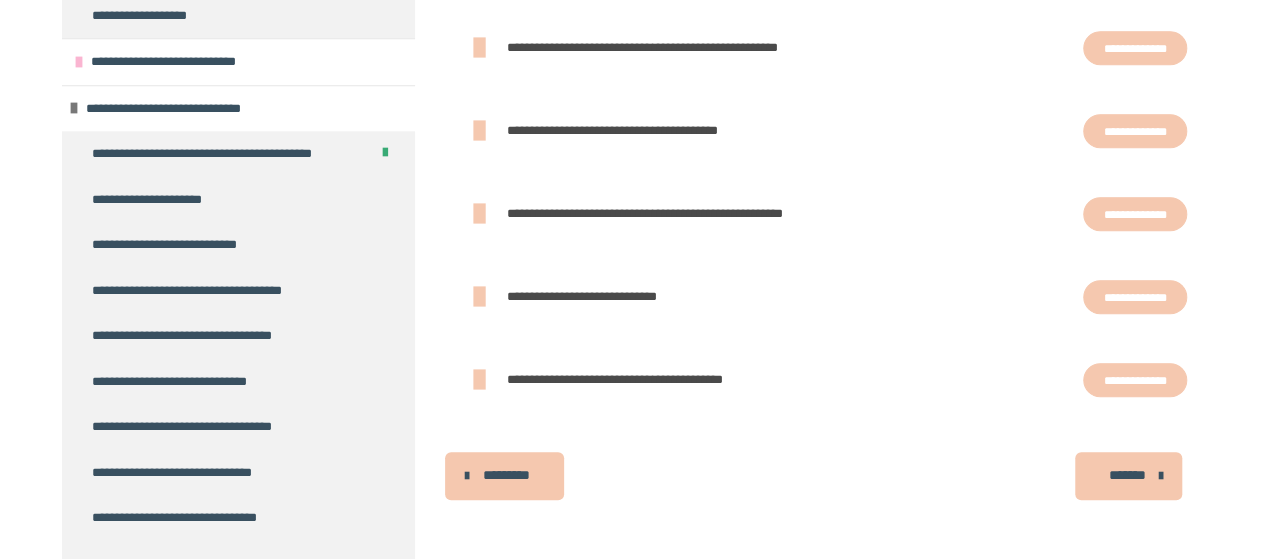 scroll, scrollTop: 624, scrollLeft: 0, axis: vertical 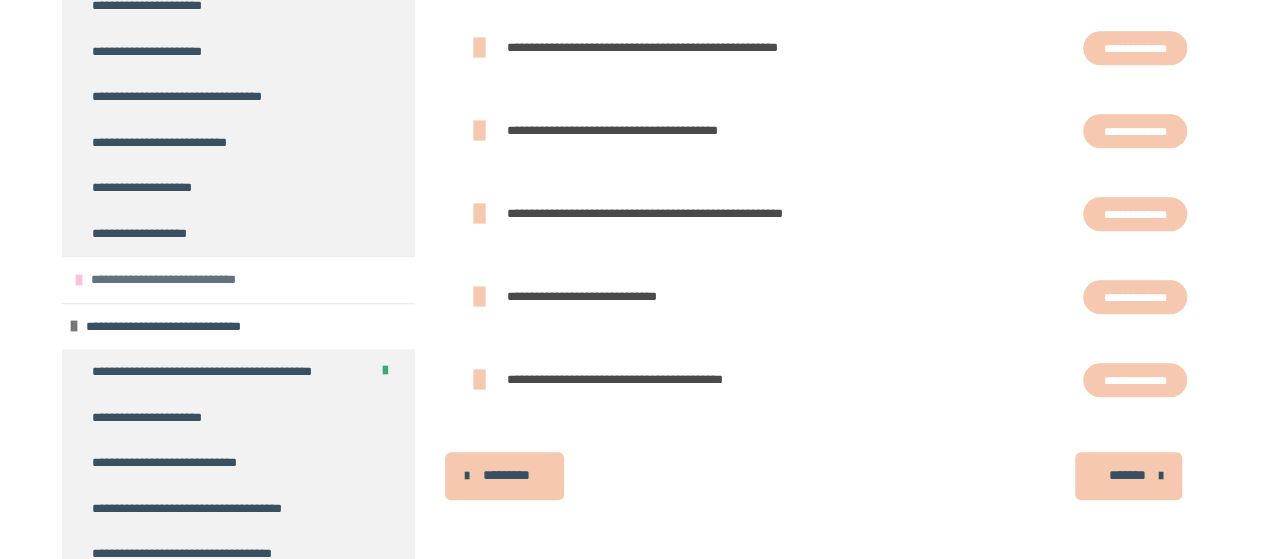 click on "**********" at bounding box center [175, 280] 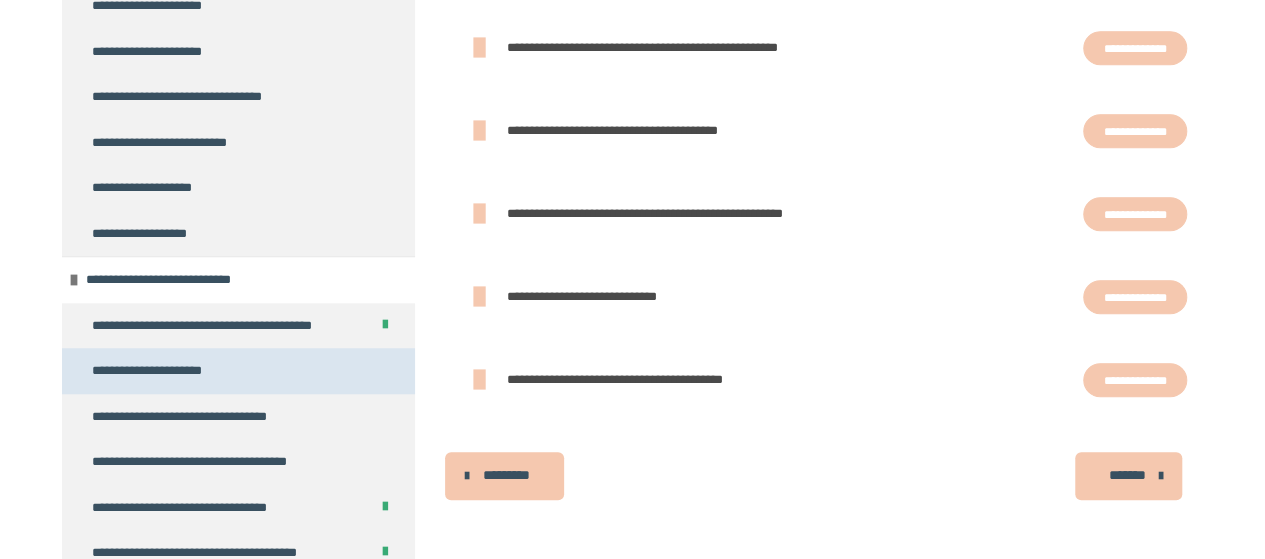 click on "**********" at bounding box center [167, 371] 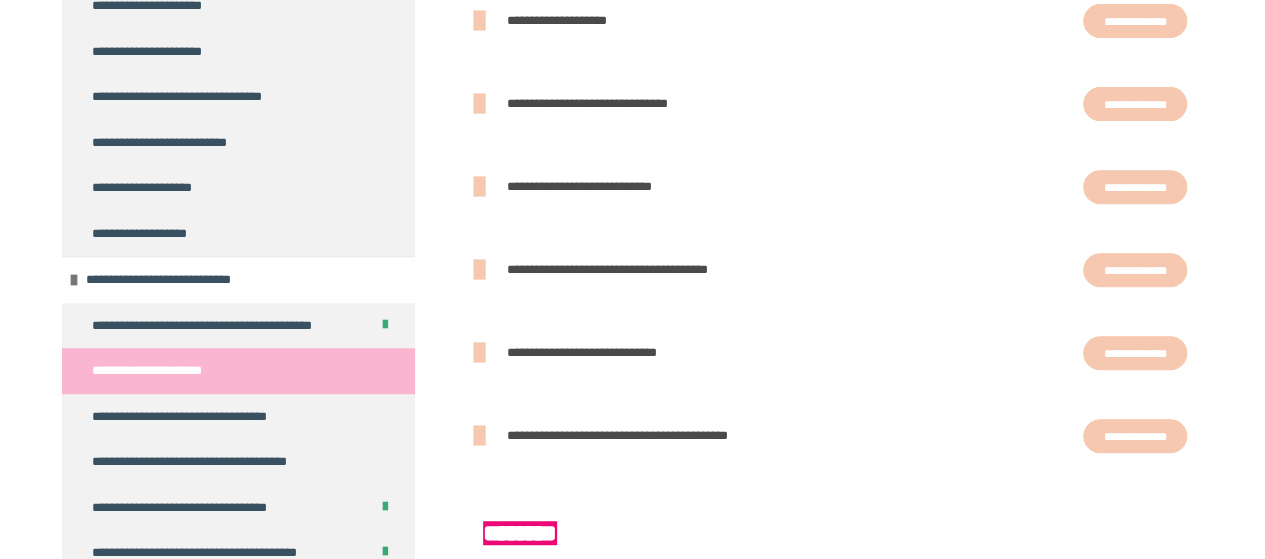 scroll, scrollTop: 172, scrollLeft: 0, axis: vertical 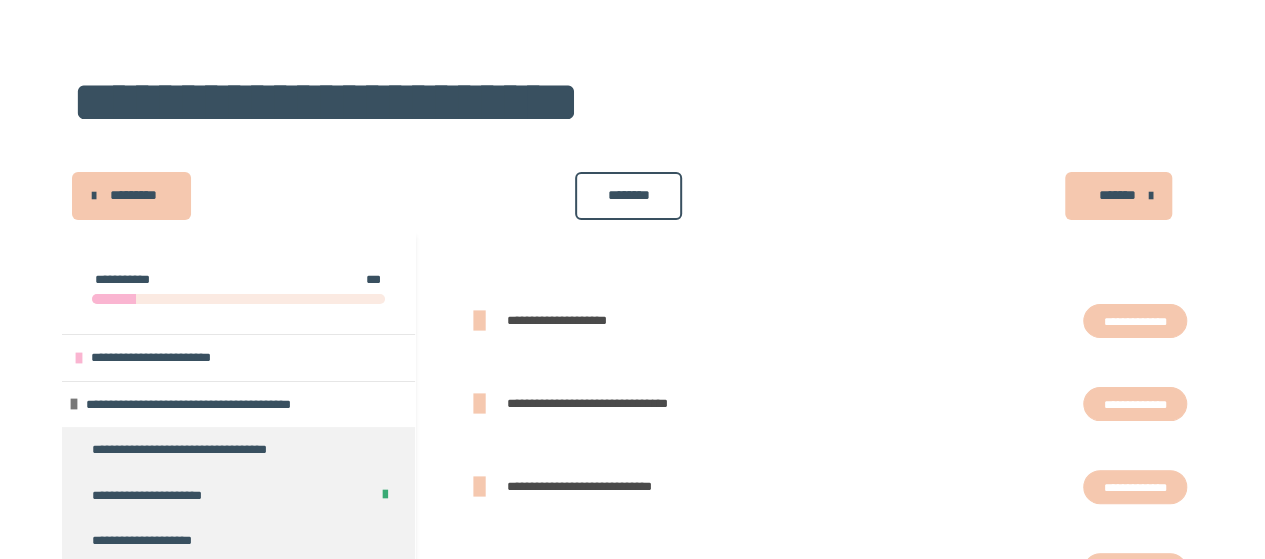 click on "**********" at bounding box center [1135, 320] 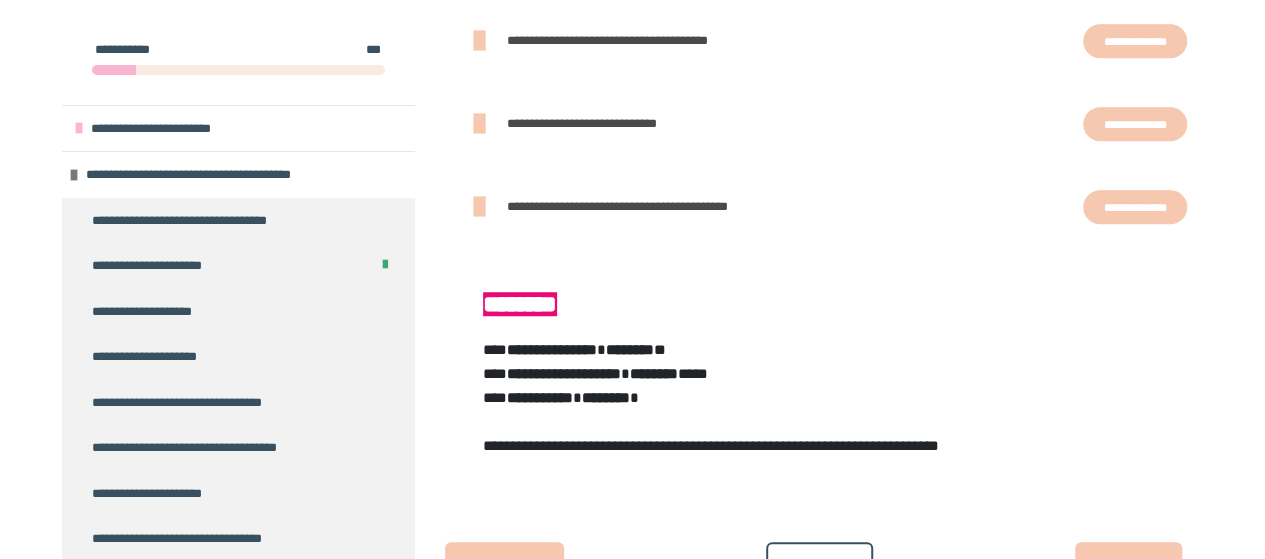 scroll, scrollTop: 663, scrollLeft: 0, axis: vertical 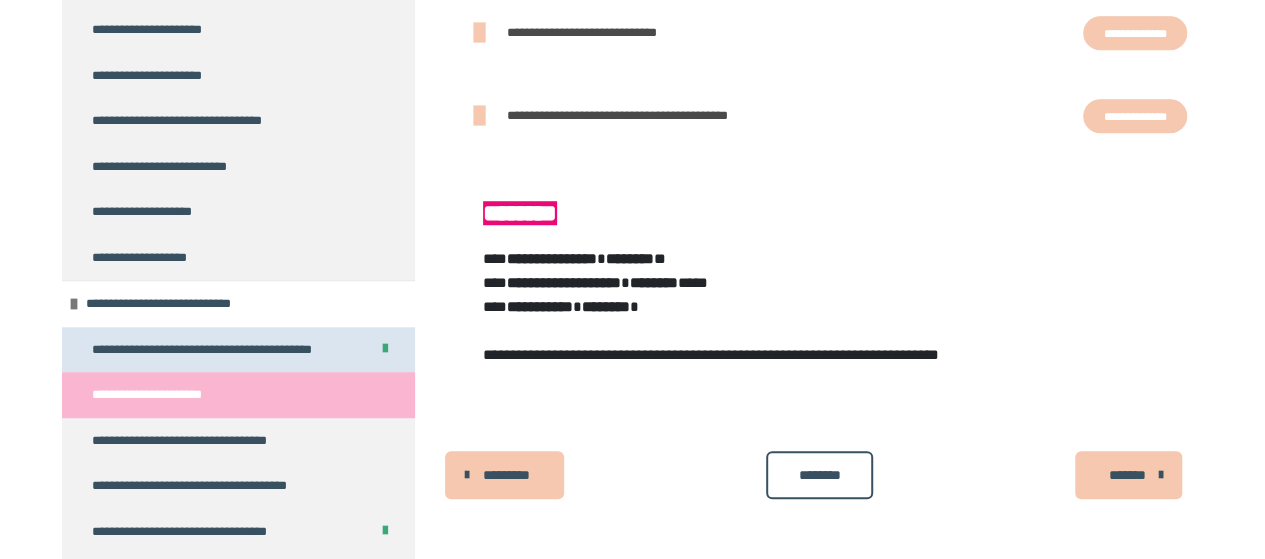 click on "**********" at bounding box center (214, 350) 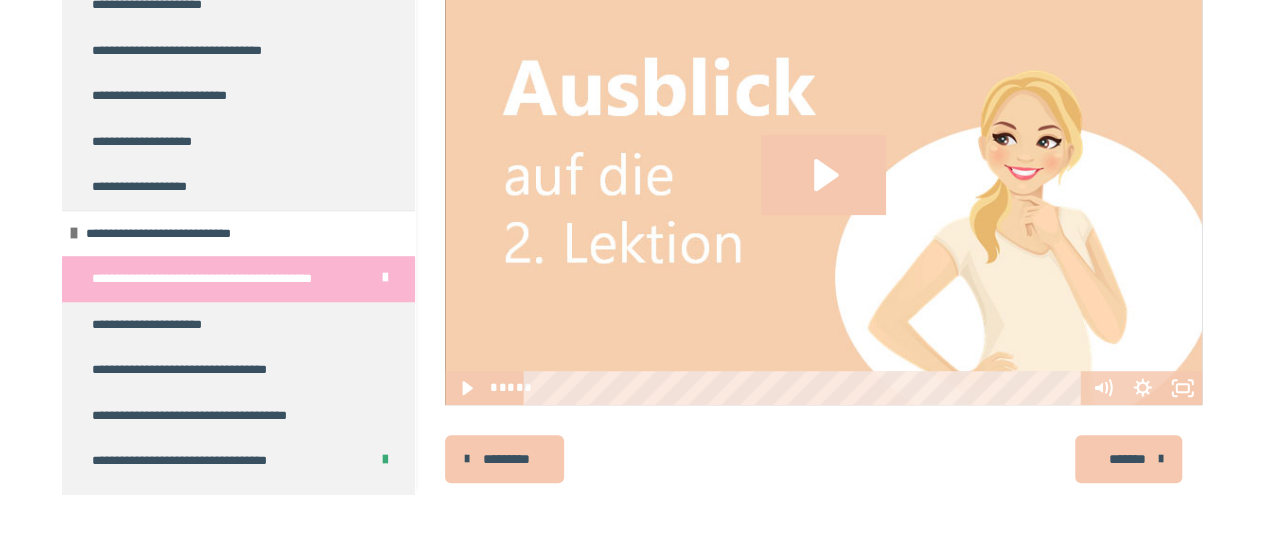 scroll, scrollTop: 45, scrollLeft: 0, axis: vertical 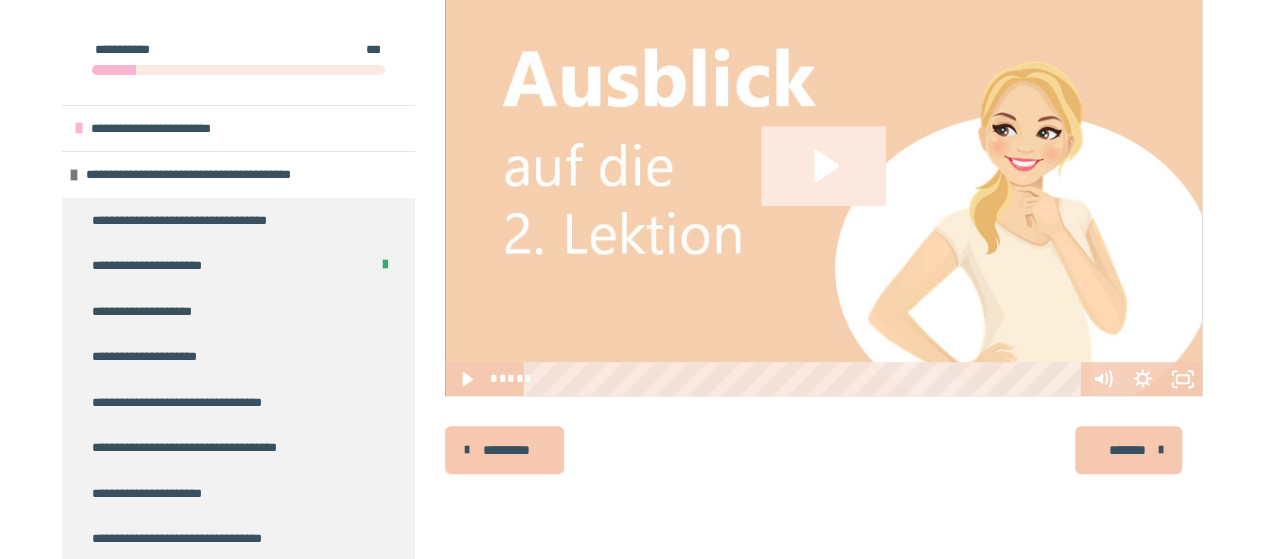 click 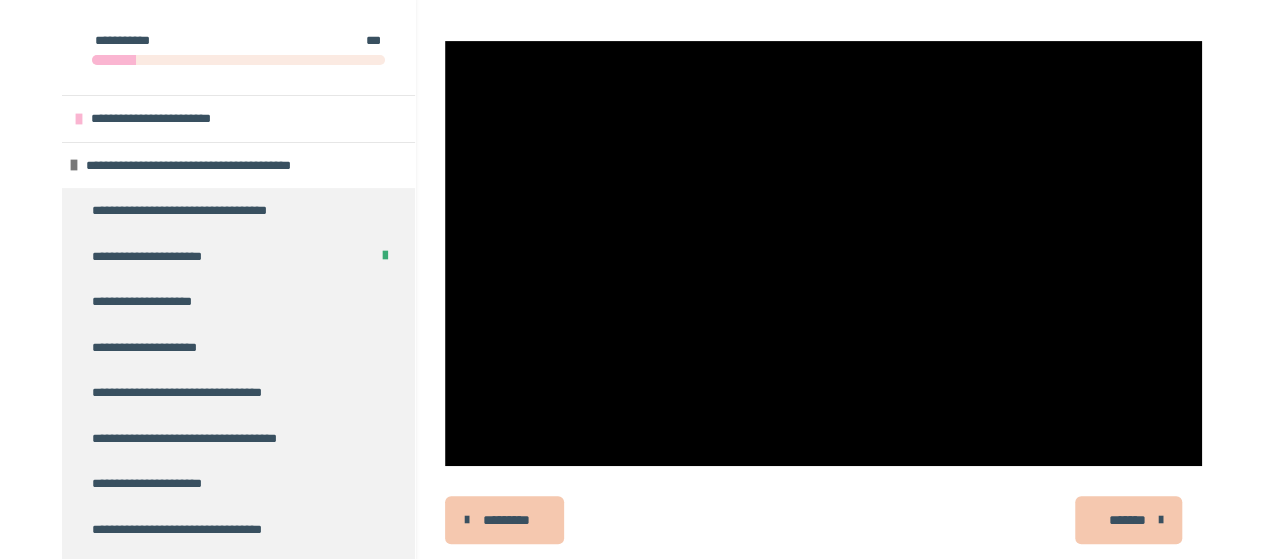 scroll, scrollTop: 312, scrollLeft: 0, axis: vertical 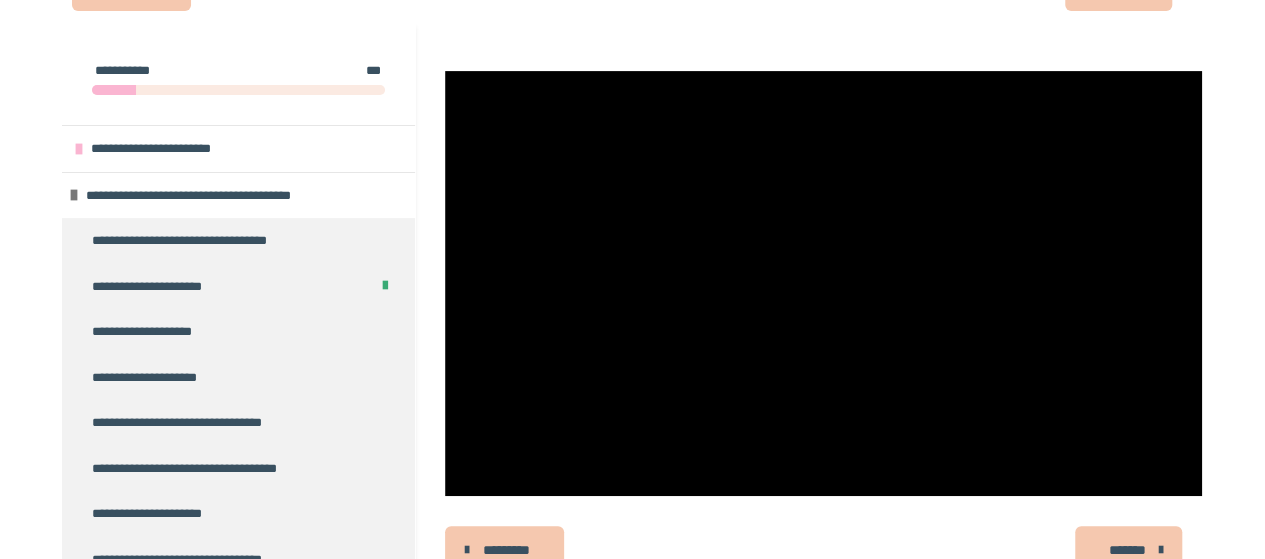 click at bounding box center [823, 284] 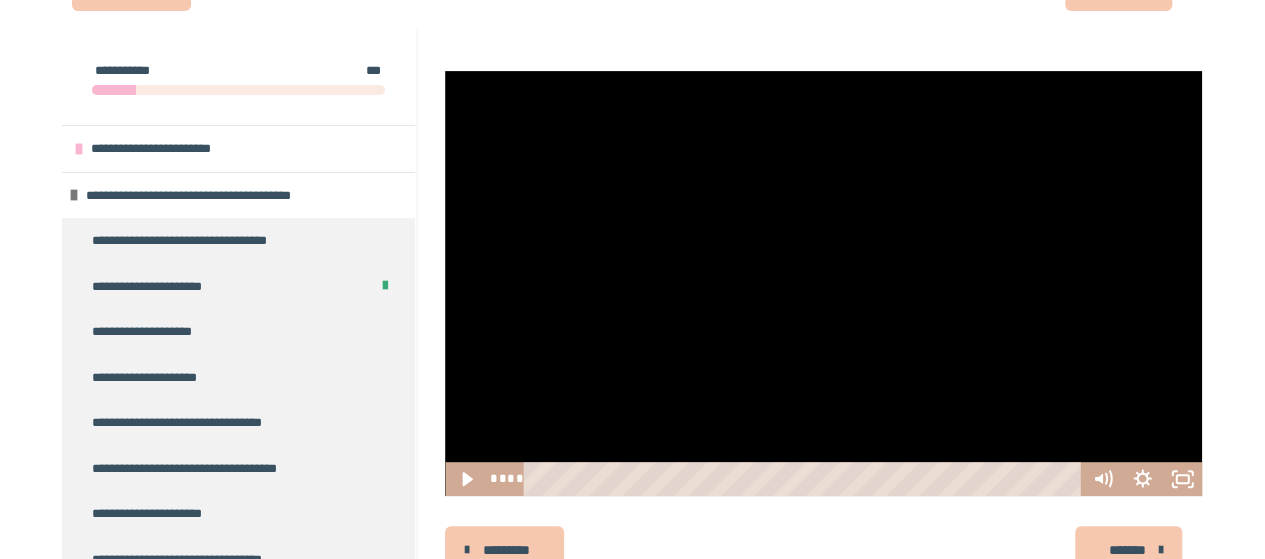 click at bounding box center [823, 284] 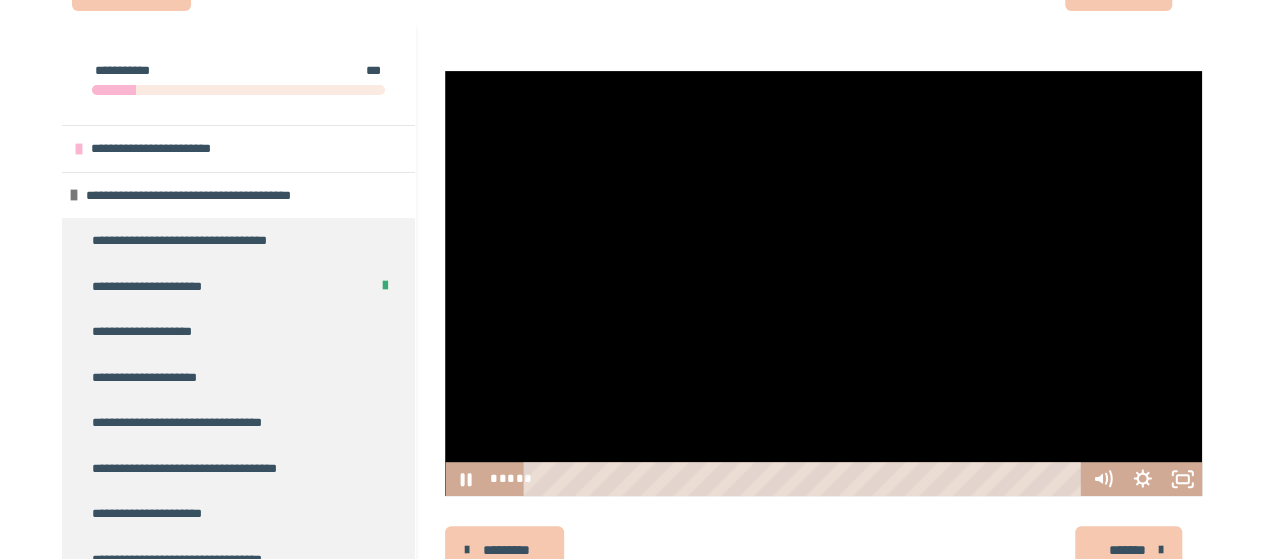 click at bounding box center [823, 284] 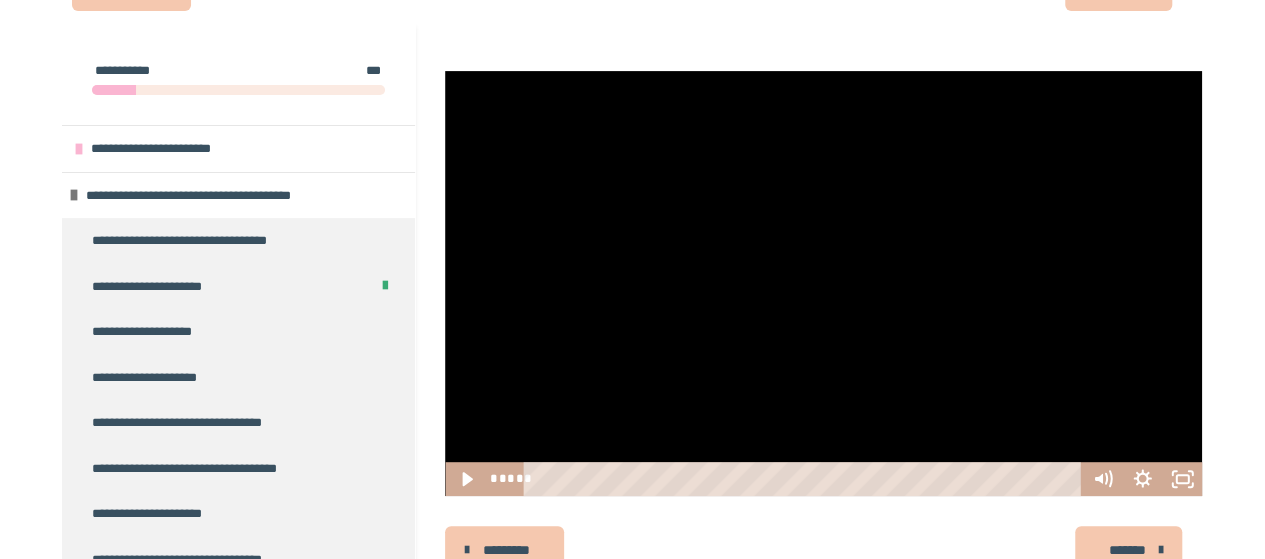 click at bounding box center (823, 284) 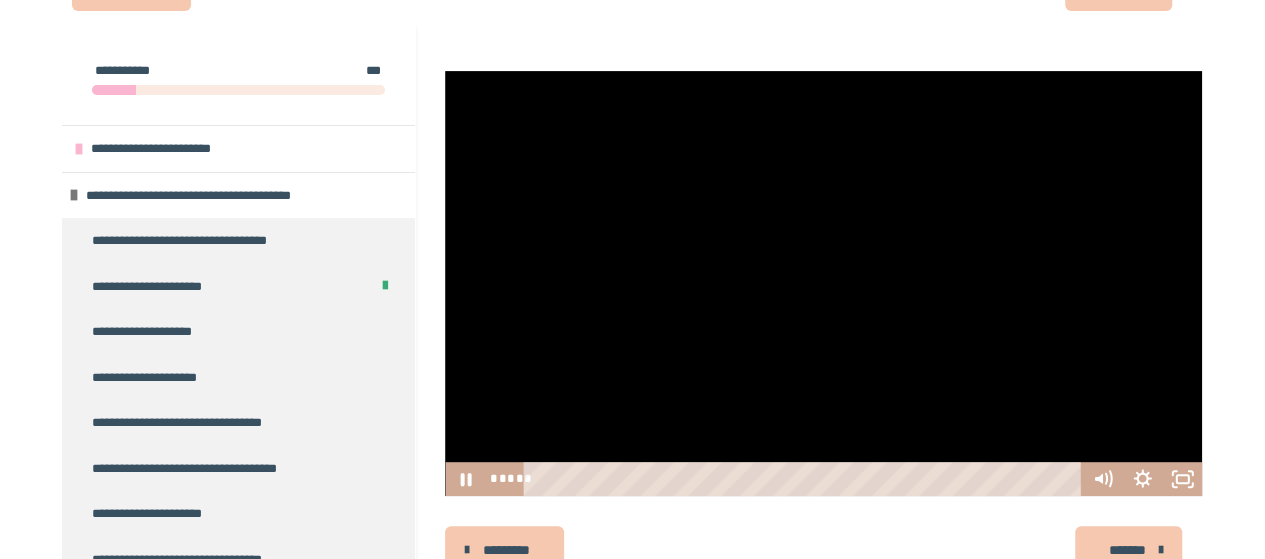 click at bounding box center (823, 284) 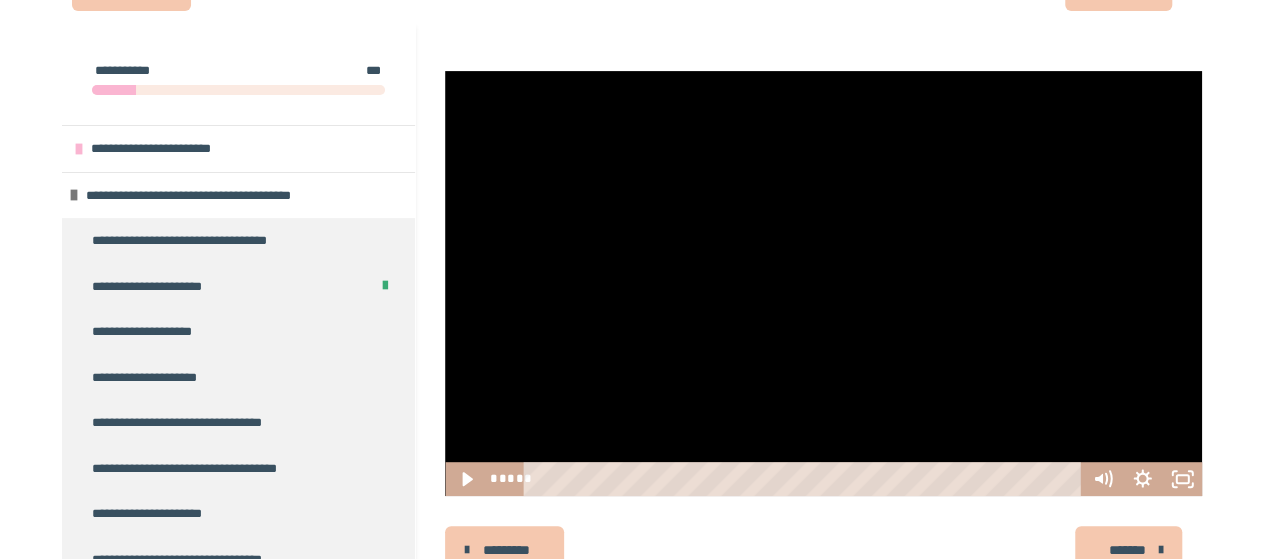 click at bounding box center (823, 284) 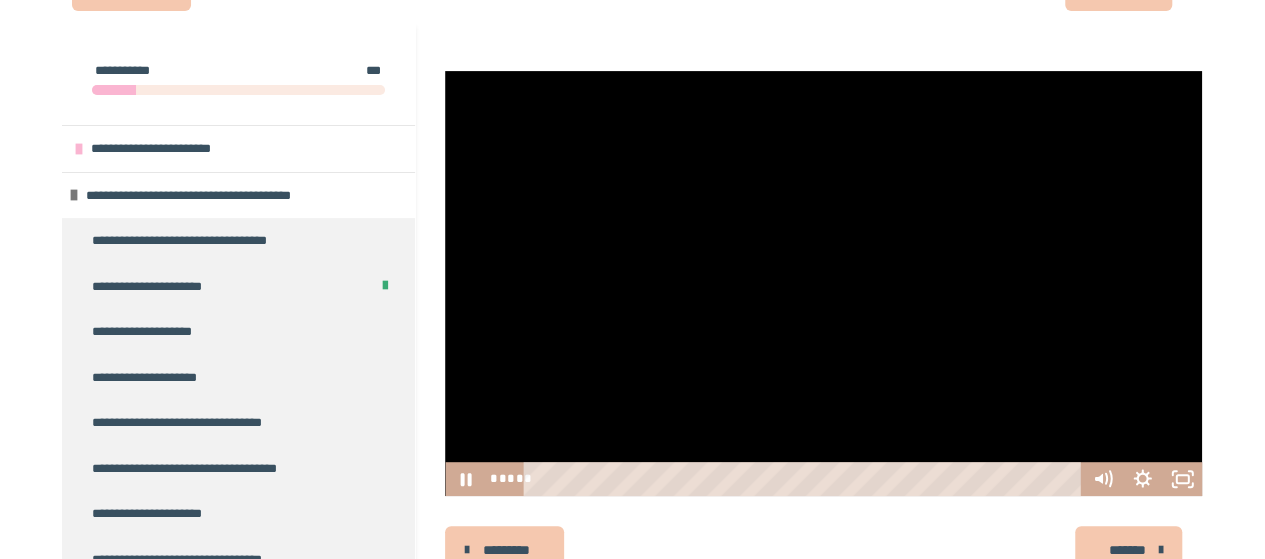 click at bounding box center [823, 284] 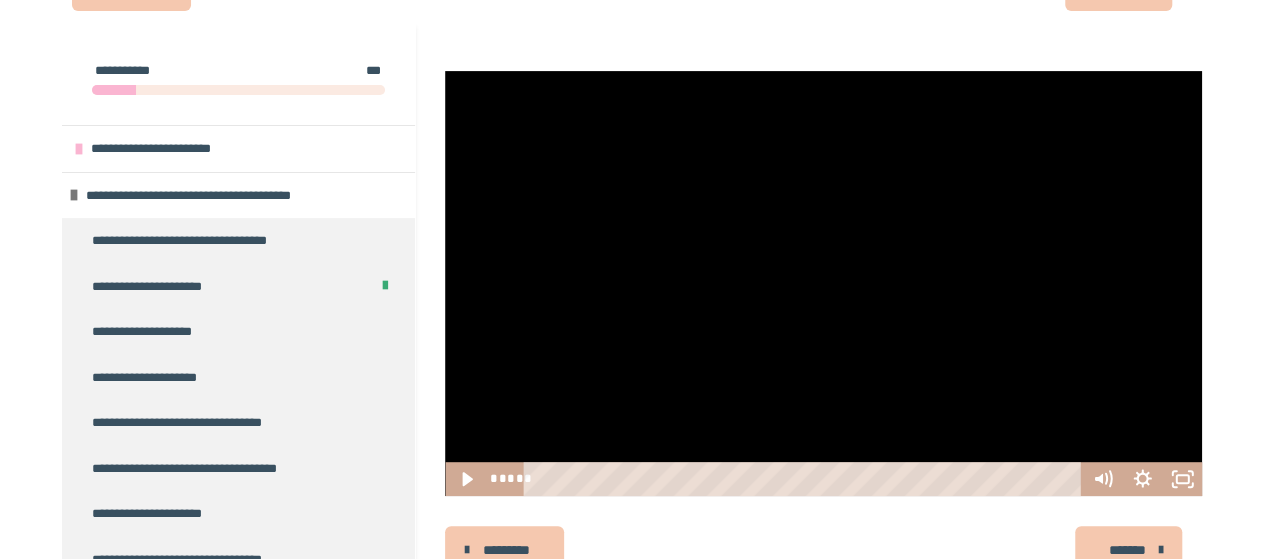 click at bounding box center [823, 284] 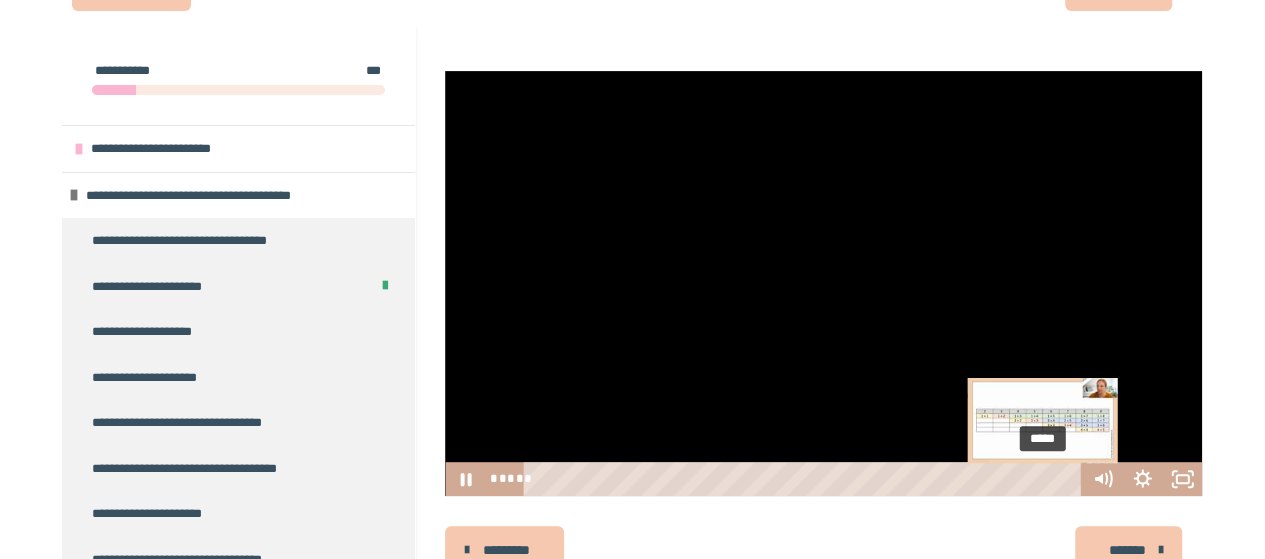 click at bounding box center (1042, 479) 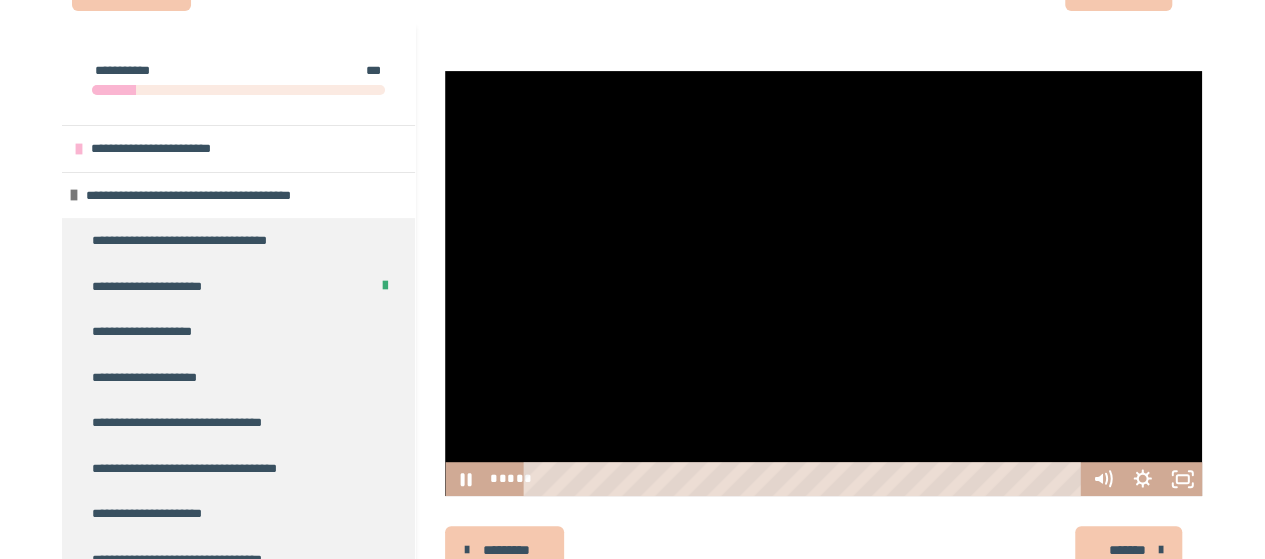 drag, startPoint x: 912, startPoint y: 354, endPoint x: 916, endPoint y: 403, distance: 49.162994 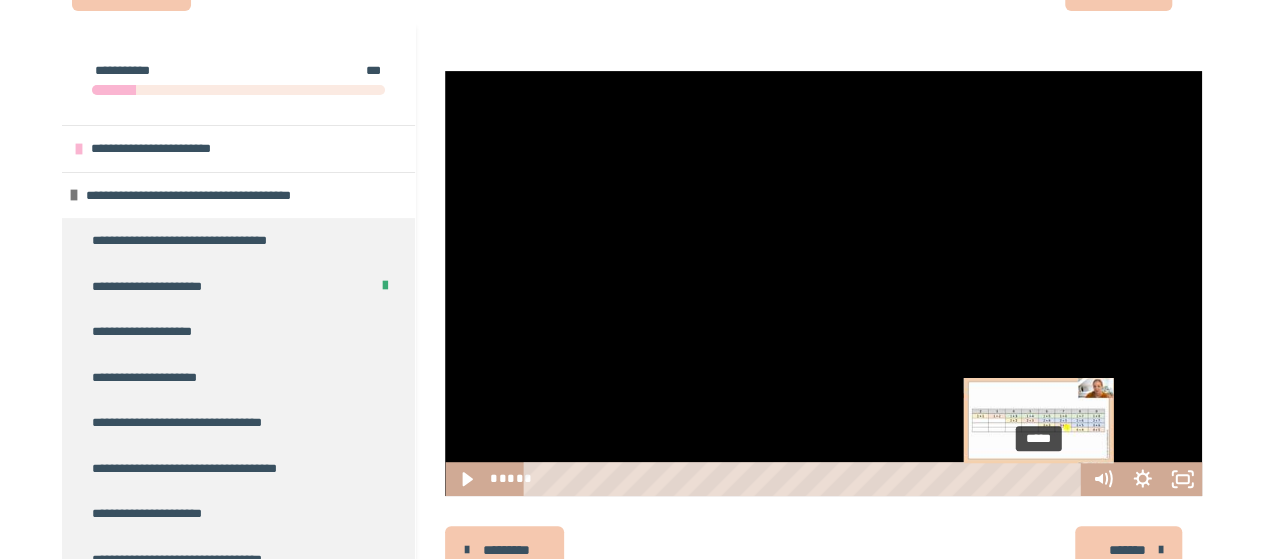 click at bounding box center [1037, 479] 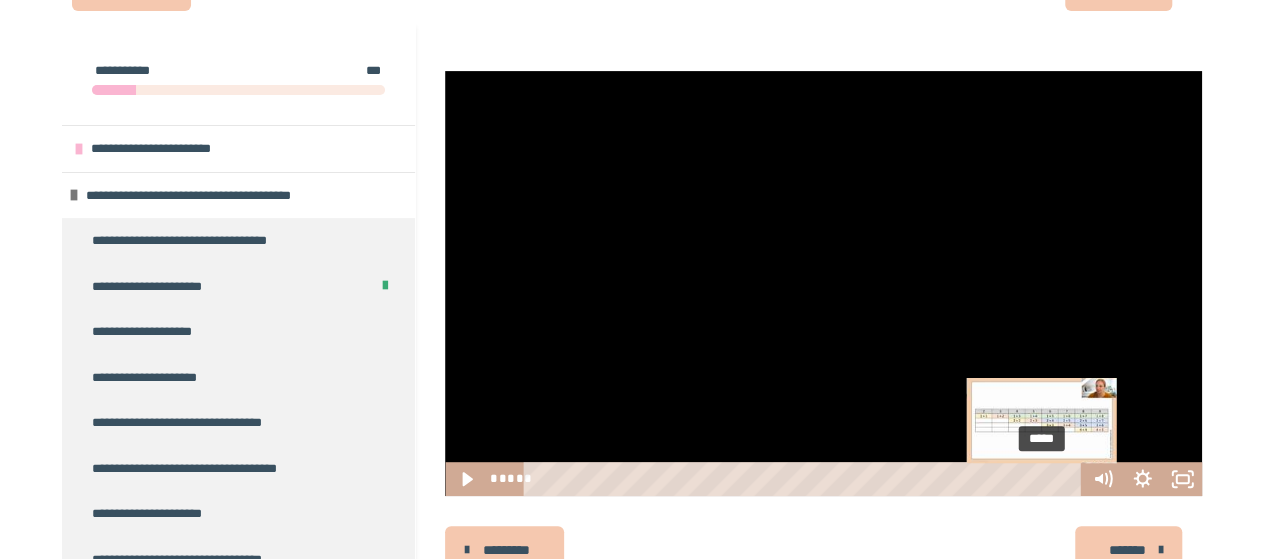 click at bounding box center (1040, 479) 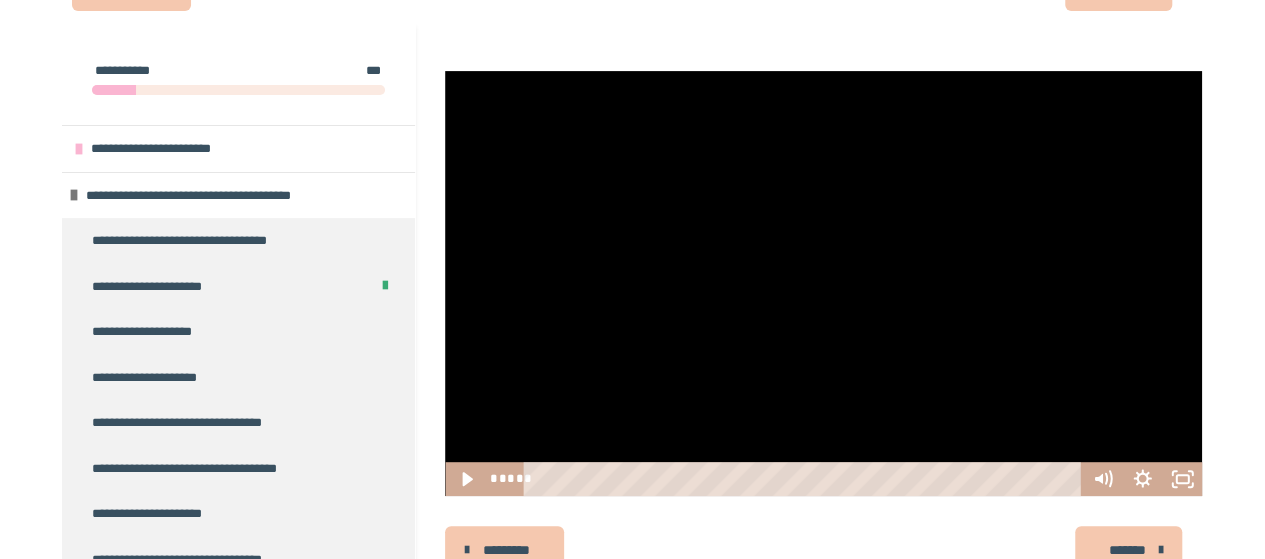 click at bounding box center [823, 284] 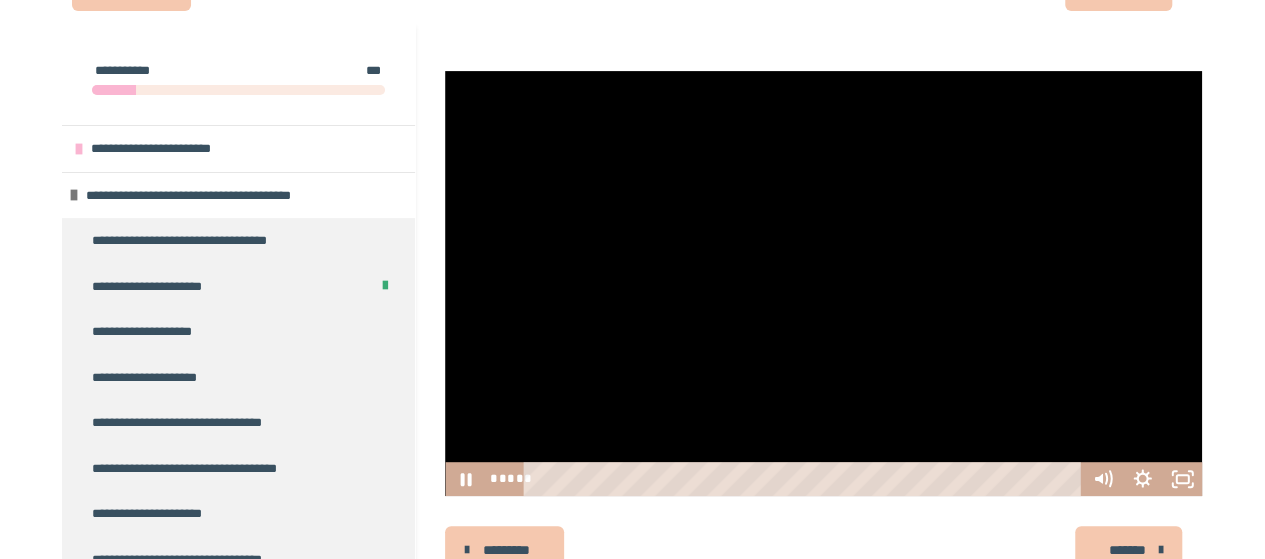 click at bounding box center [823, 284] 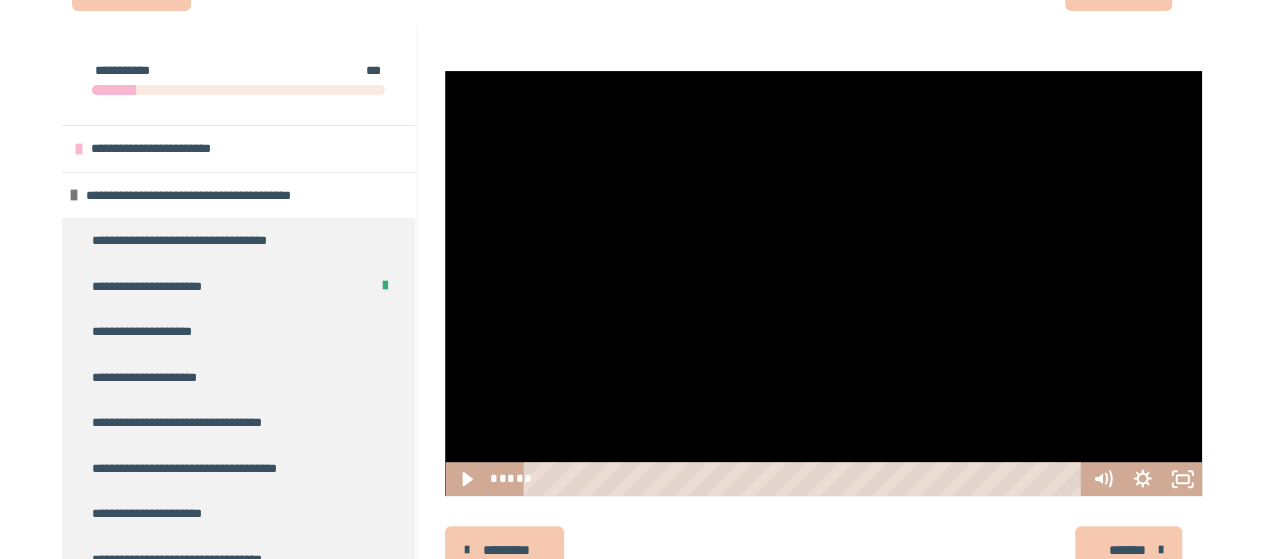 click at bounding box center (823, 284) 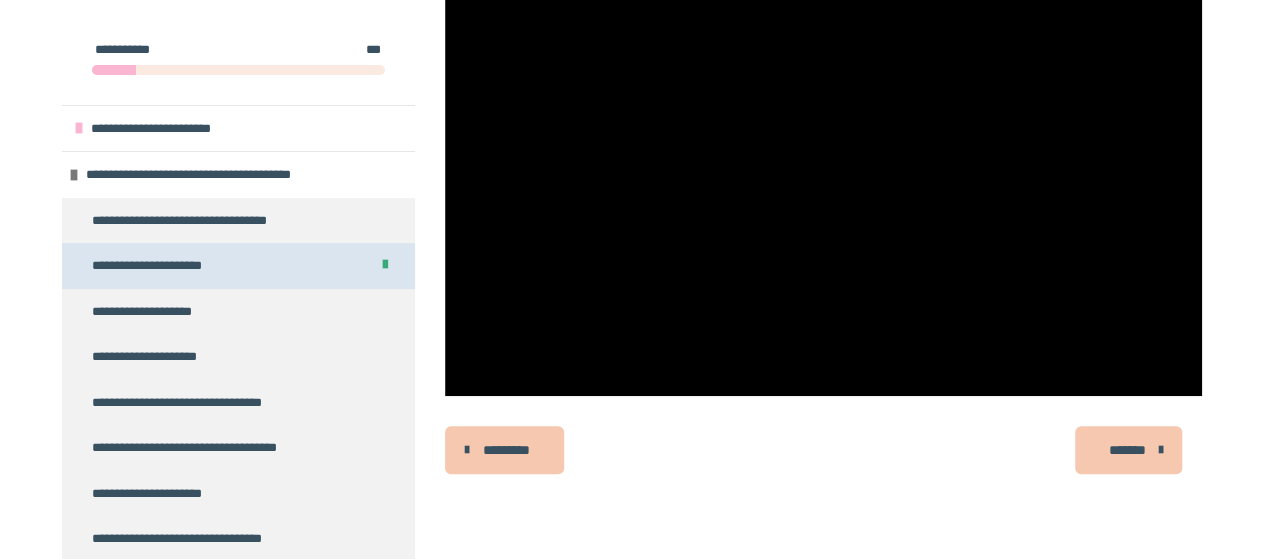 scroll, scrollTop: 100, scrollLeft: 0, axis: vertical 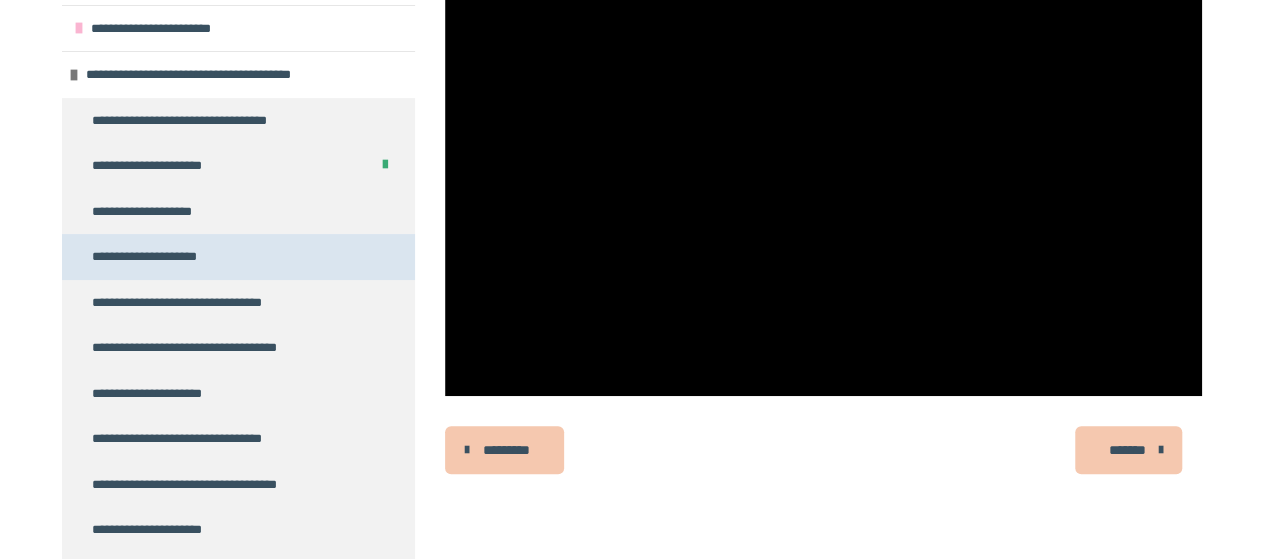 click on "**********" at bounding box center [154, 257] 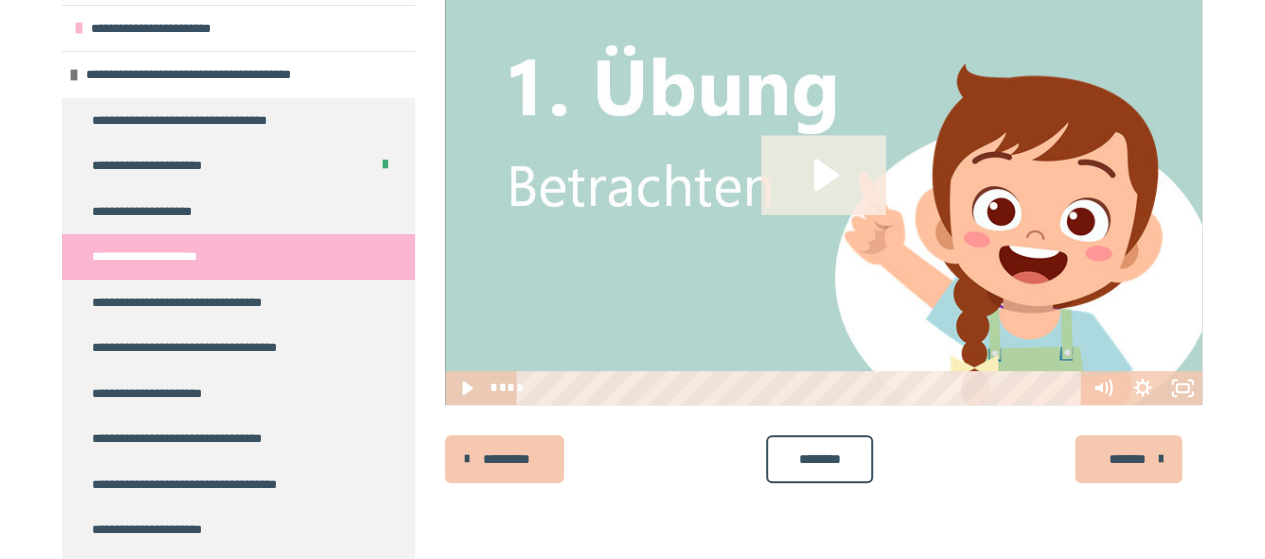 click 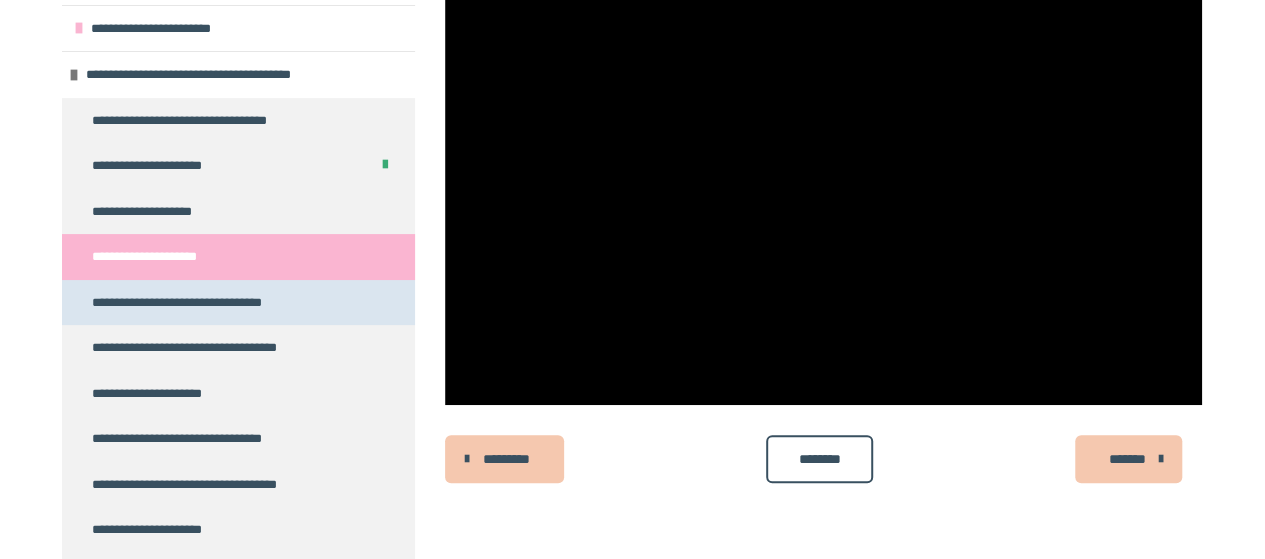 click on "**********" at bounding box center [188, 303] 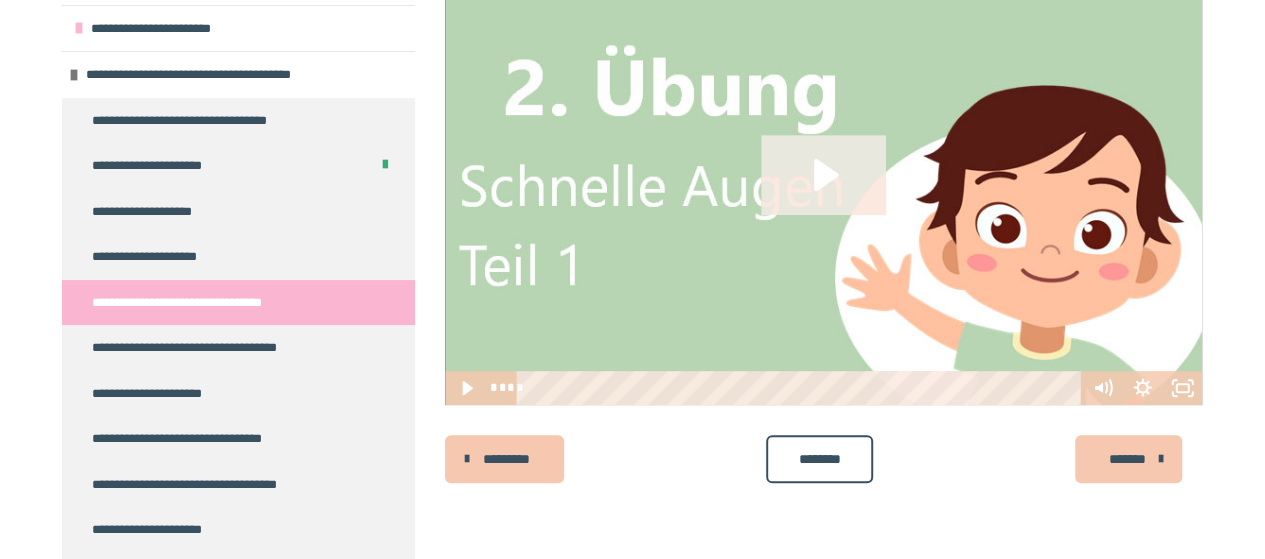 click 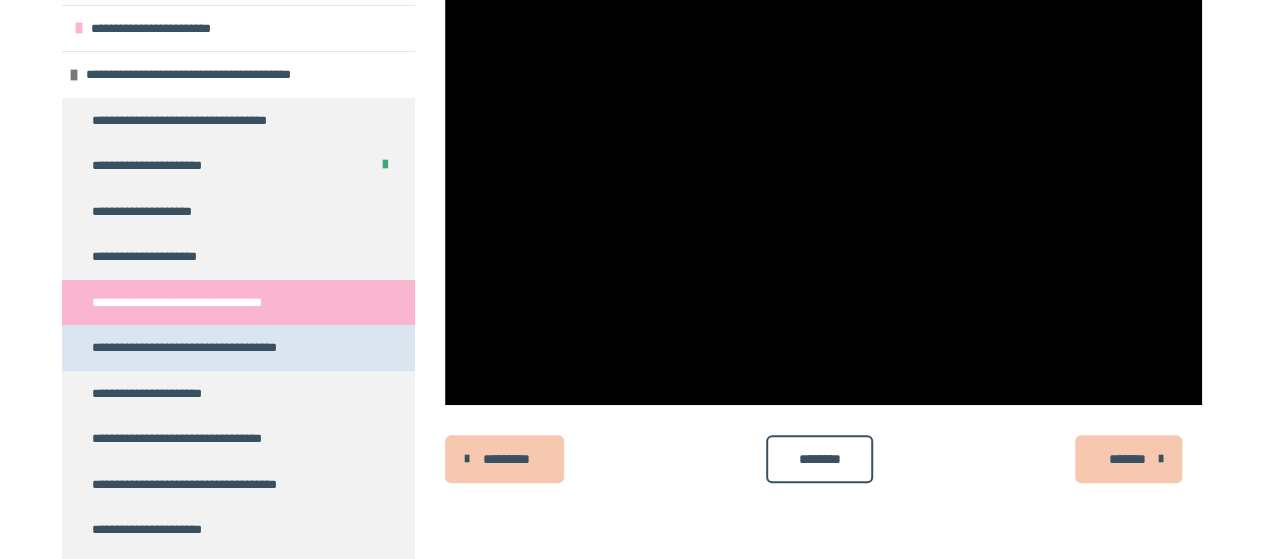 click on "**********" at bounding box center (193, 348) 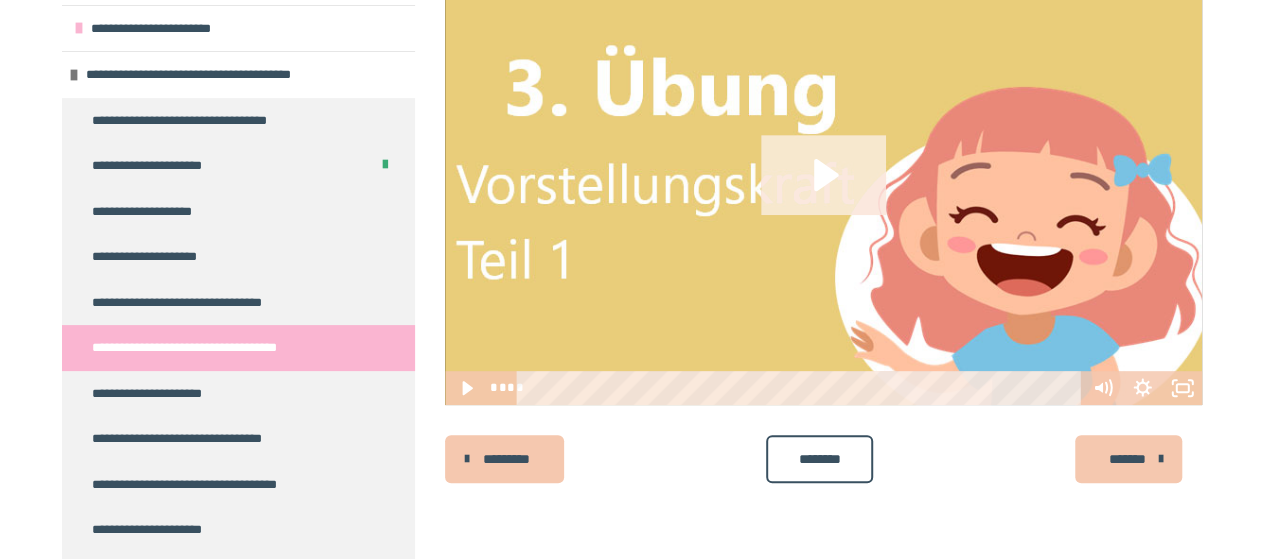 click 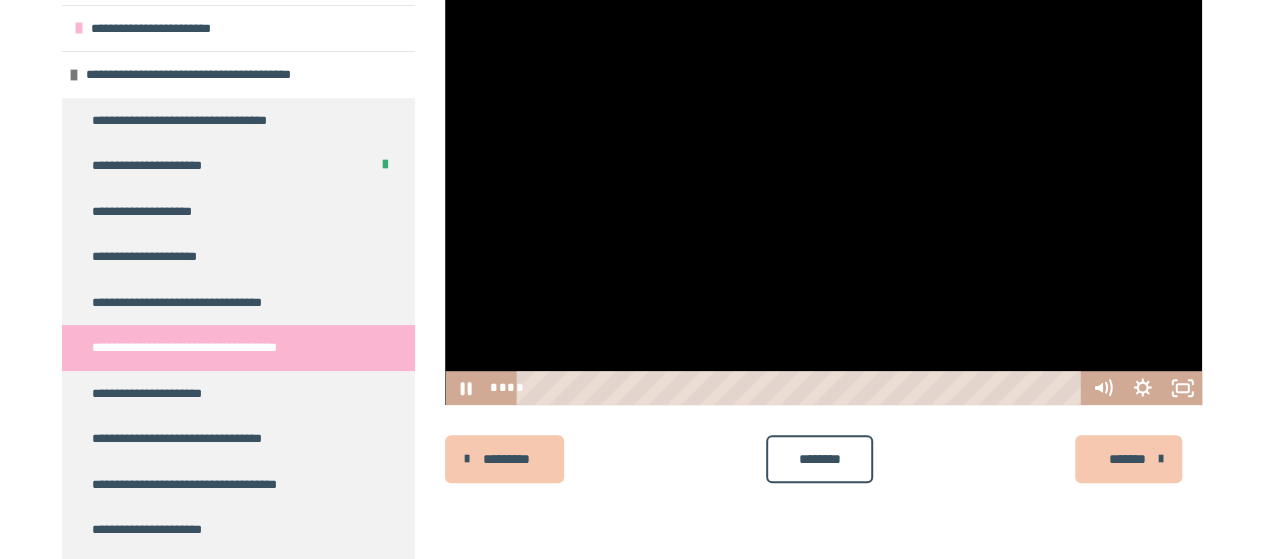 click at bounding box center [823, 193] 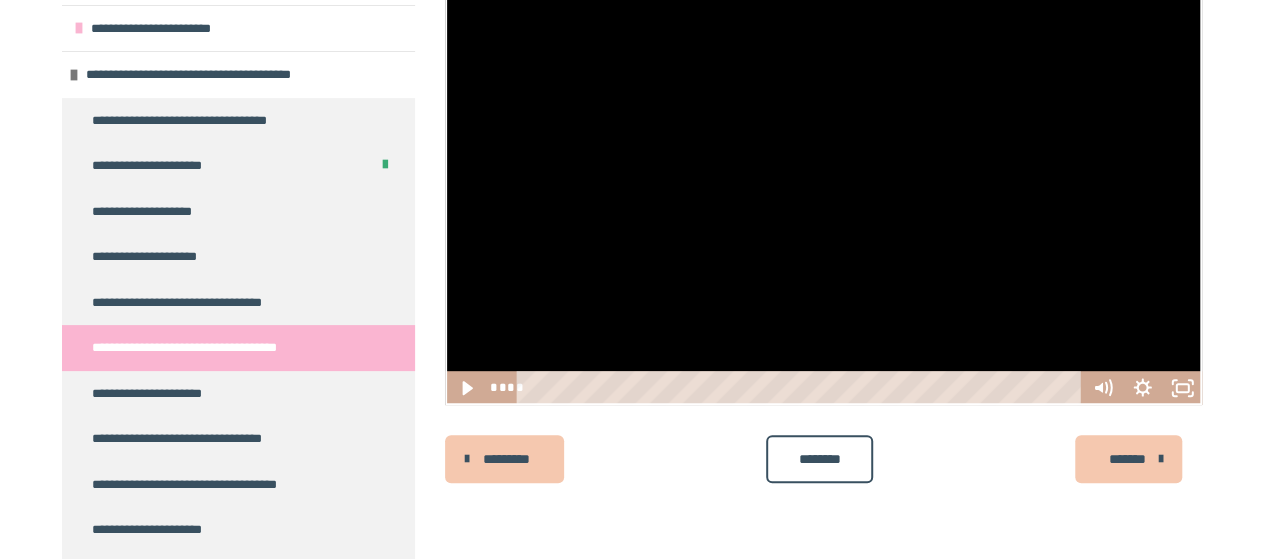 type 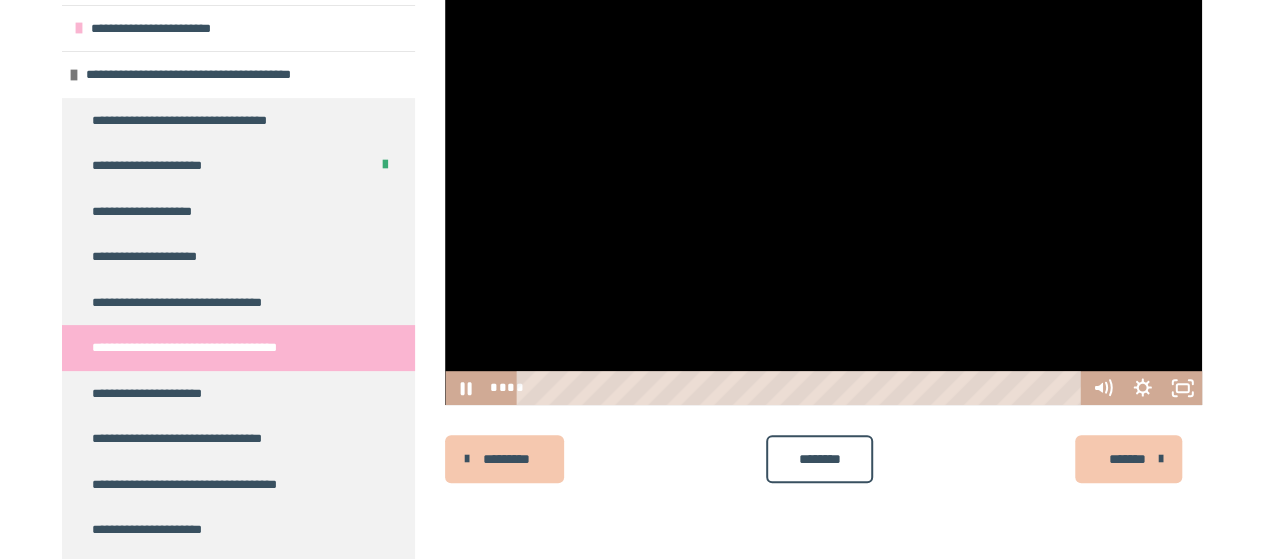 click on "********" at bounding box center [819, 459] 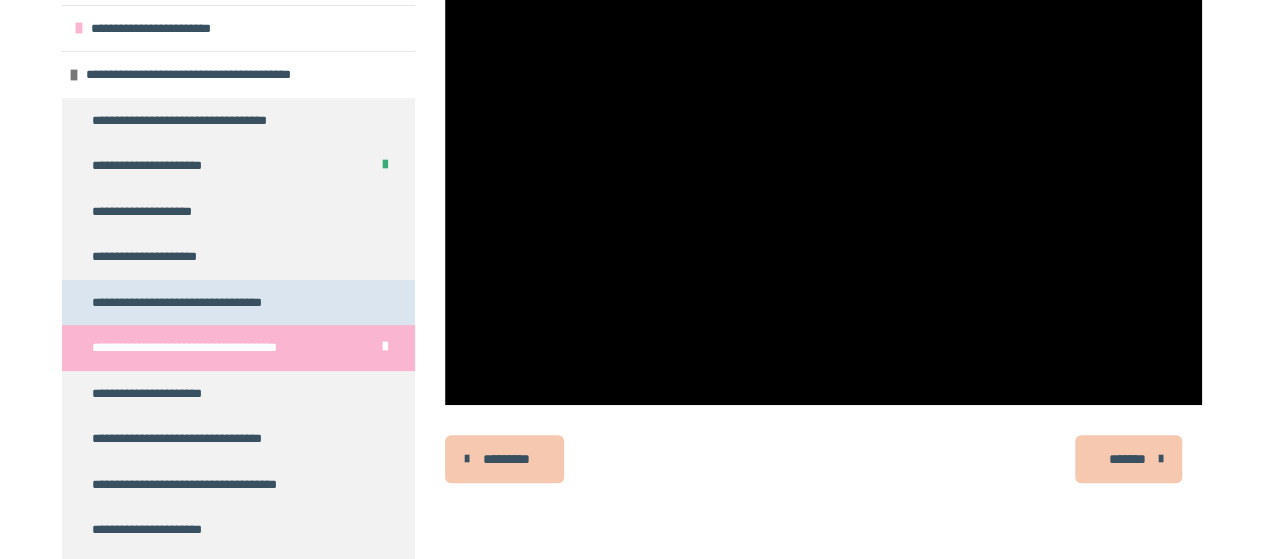 click on "**********" at bounding box center (188, 303) 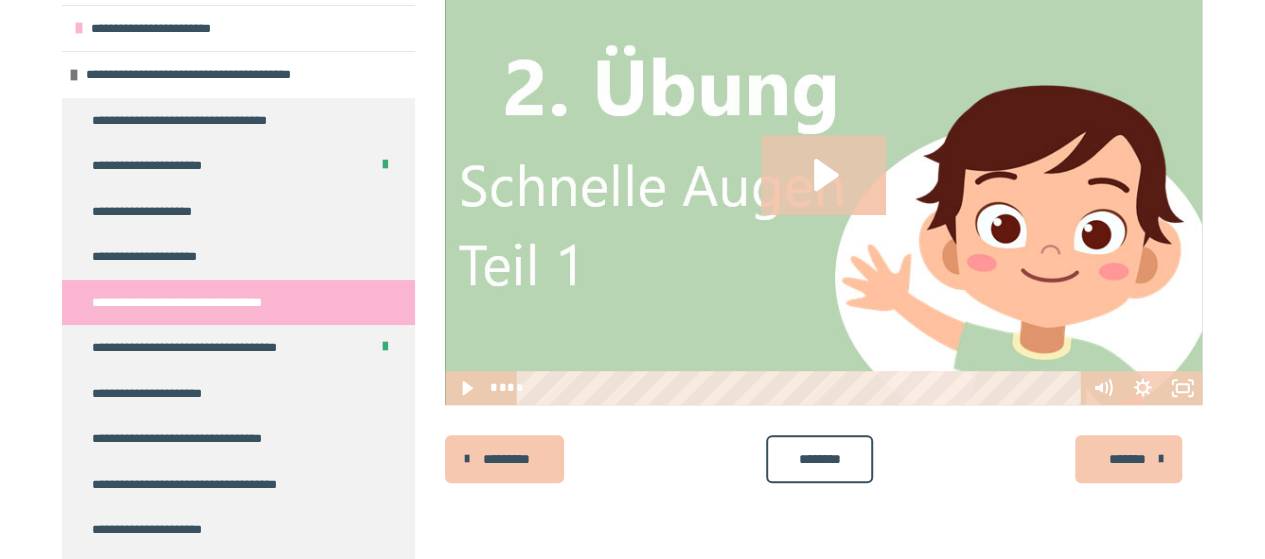 click on "********" at bounding box center [819, 459] 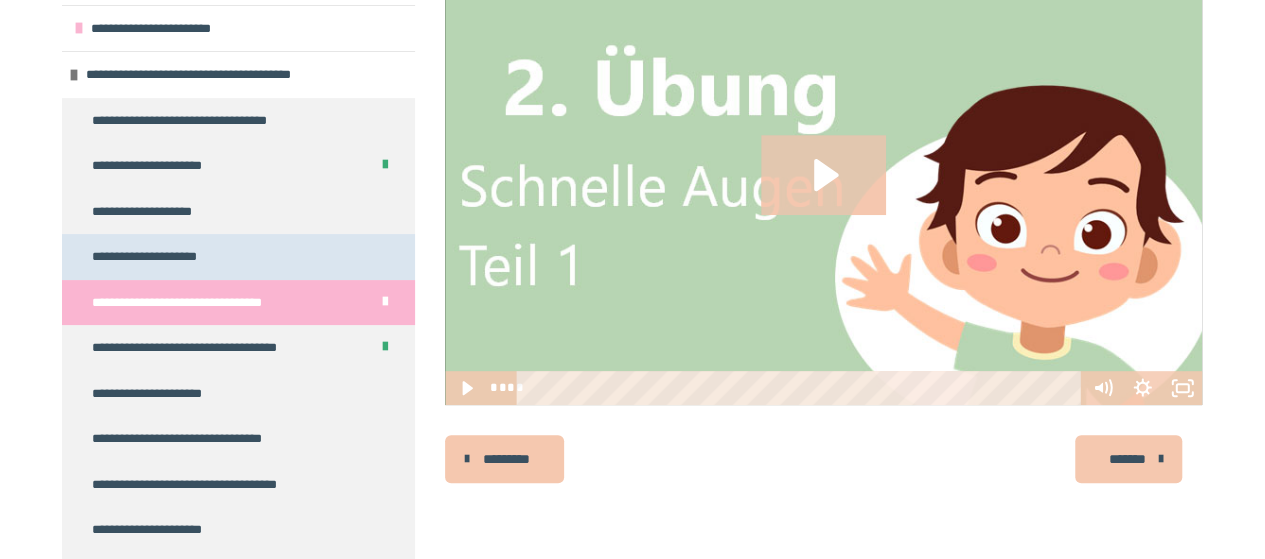 click on "**********" at bounding box center (154, 257) 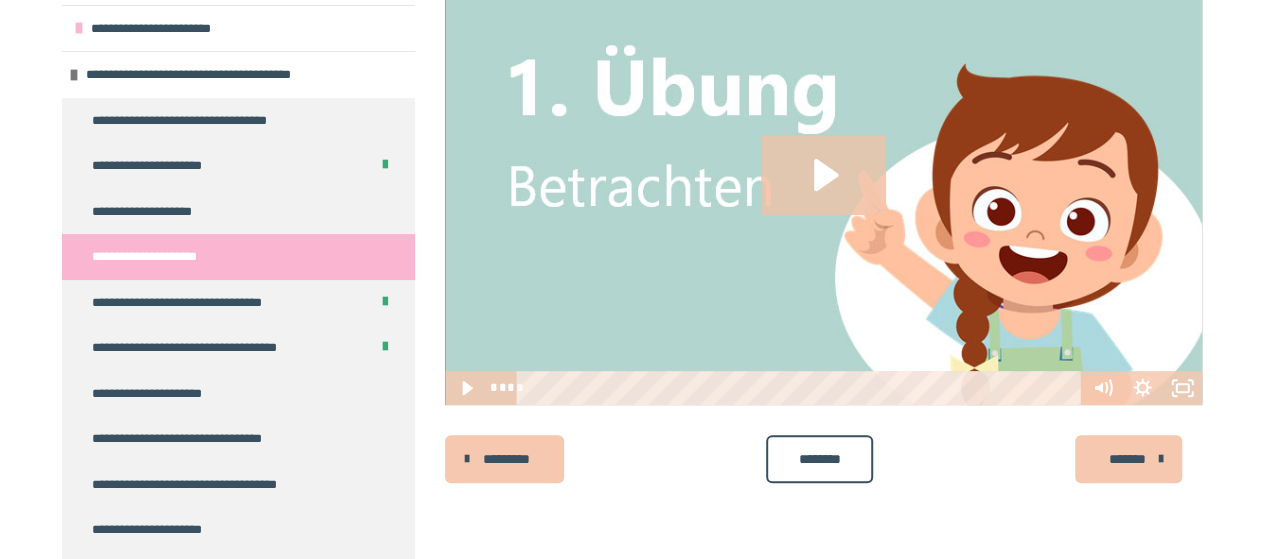 click on "********" at bounding box center (819, 459) 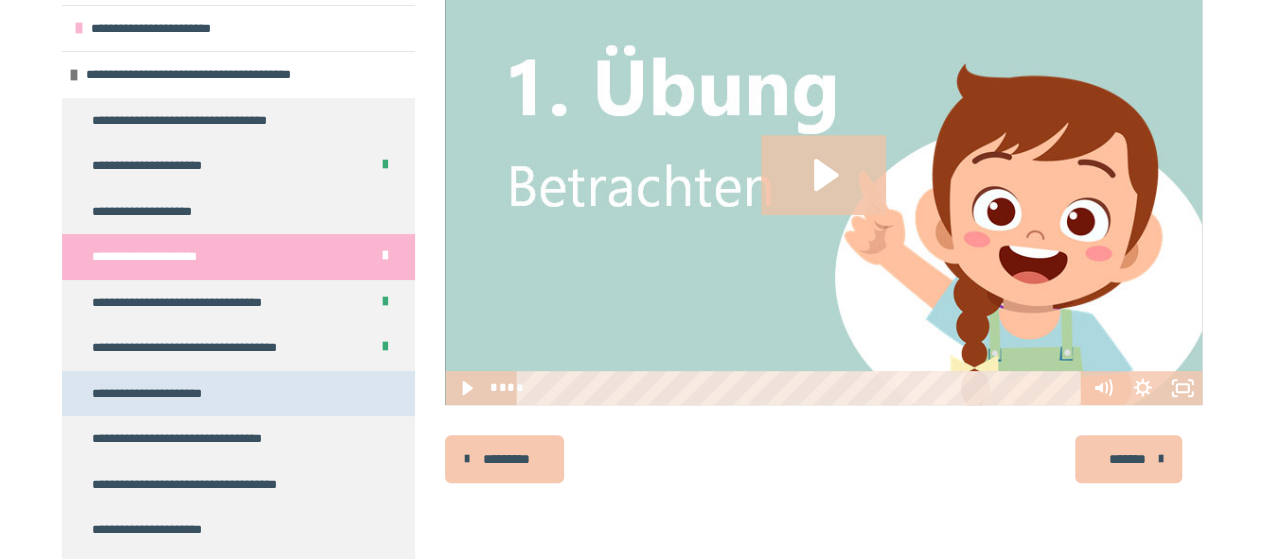 click on "**********" at bounding box center (158, 394) 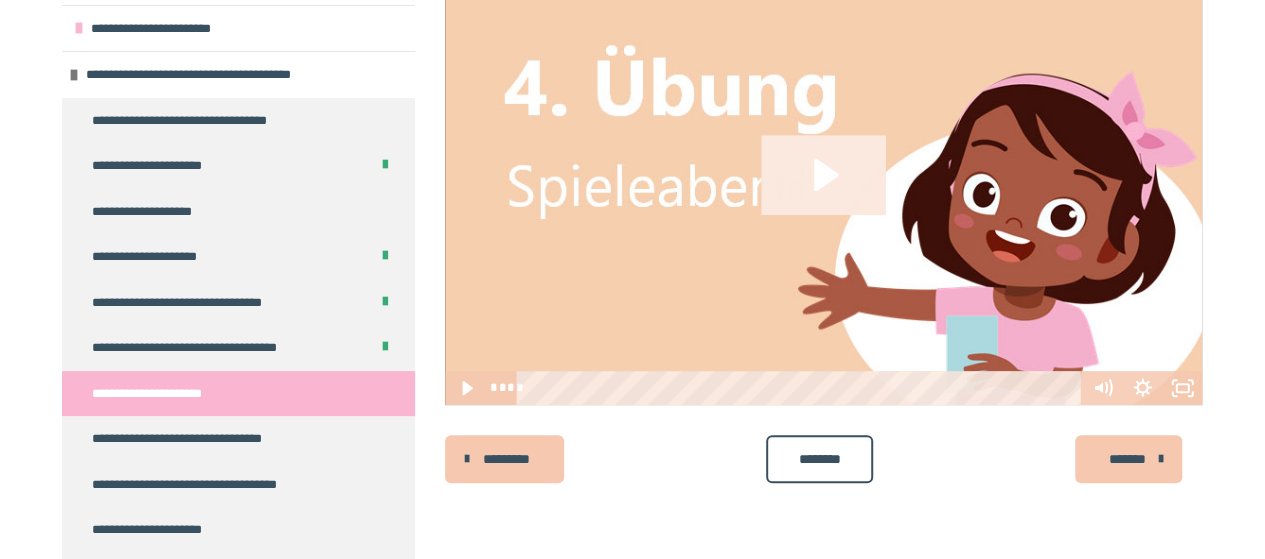 click 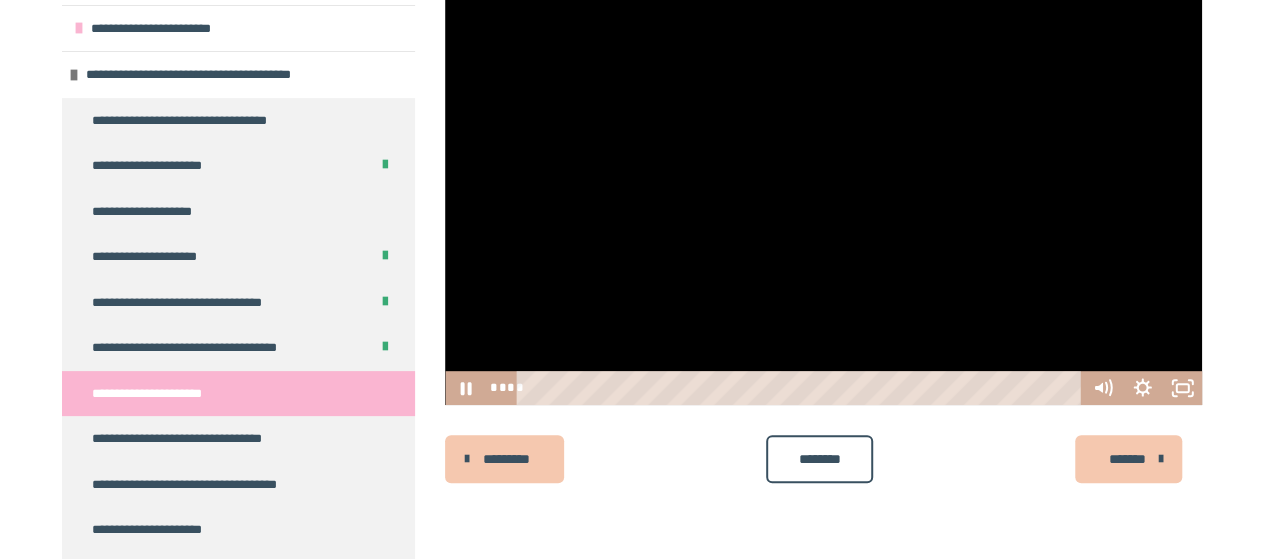 click at bounding box center [823, 193] 